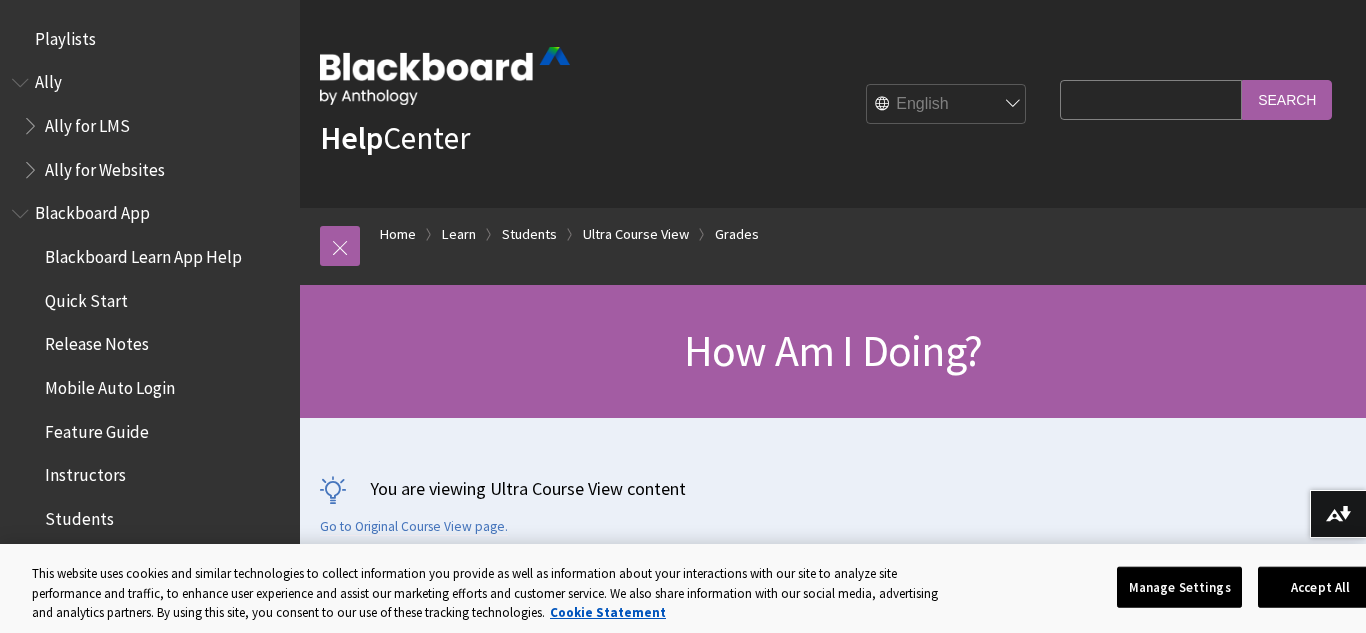 scroll, scrollTop: 0, scrollLeft: 0, axis: both 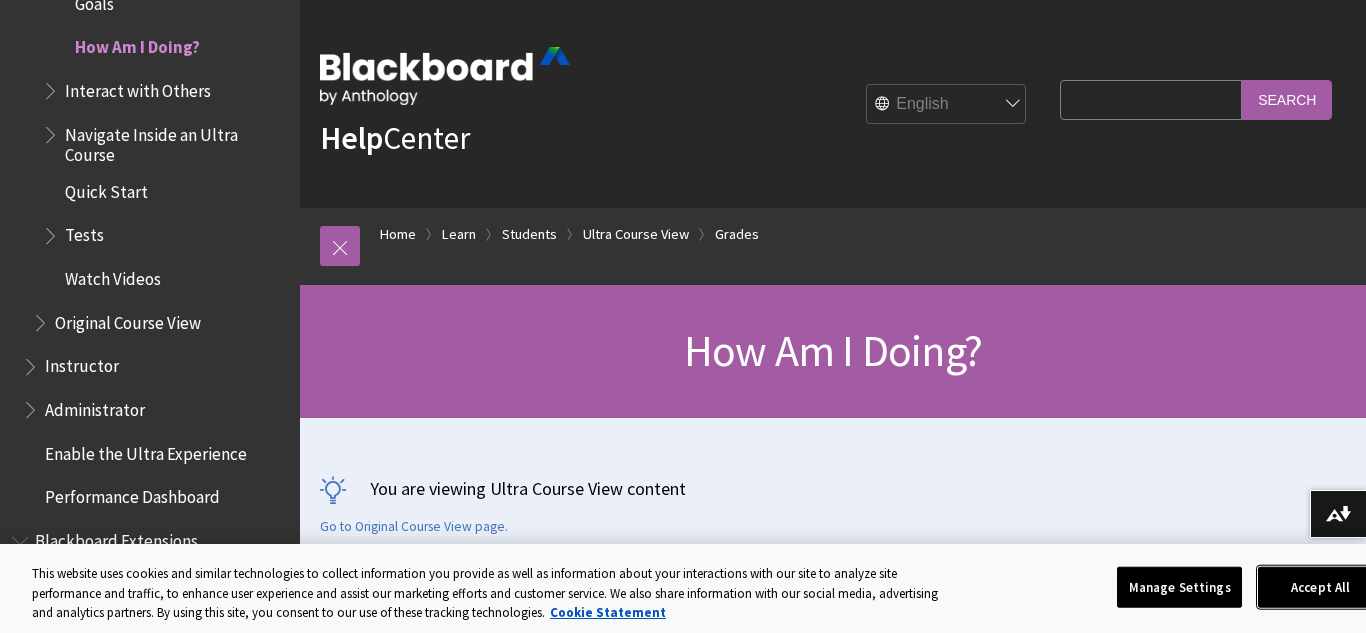 click on "Accept All" at bounding box center [1320, 587] 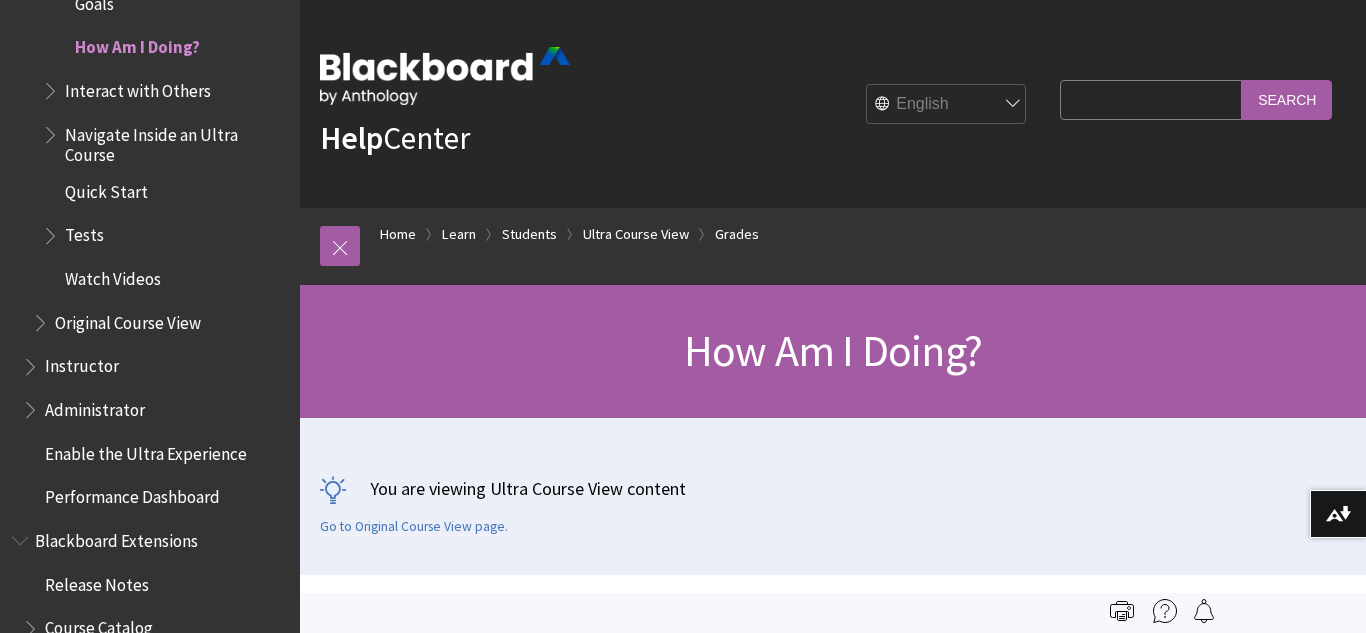 drag, startPoint x: 1364, startPoint y: 12, endPoint x: 1365, endPoint y: 100, distance: 88.005684 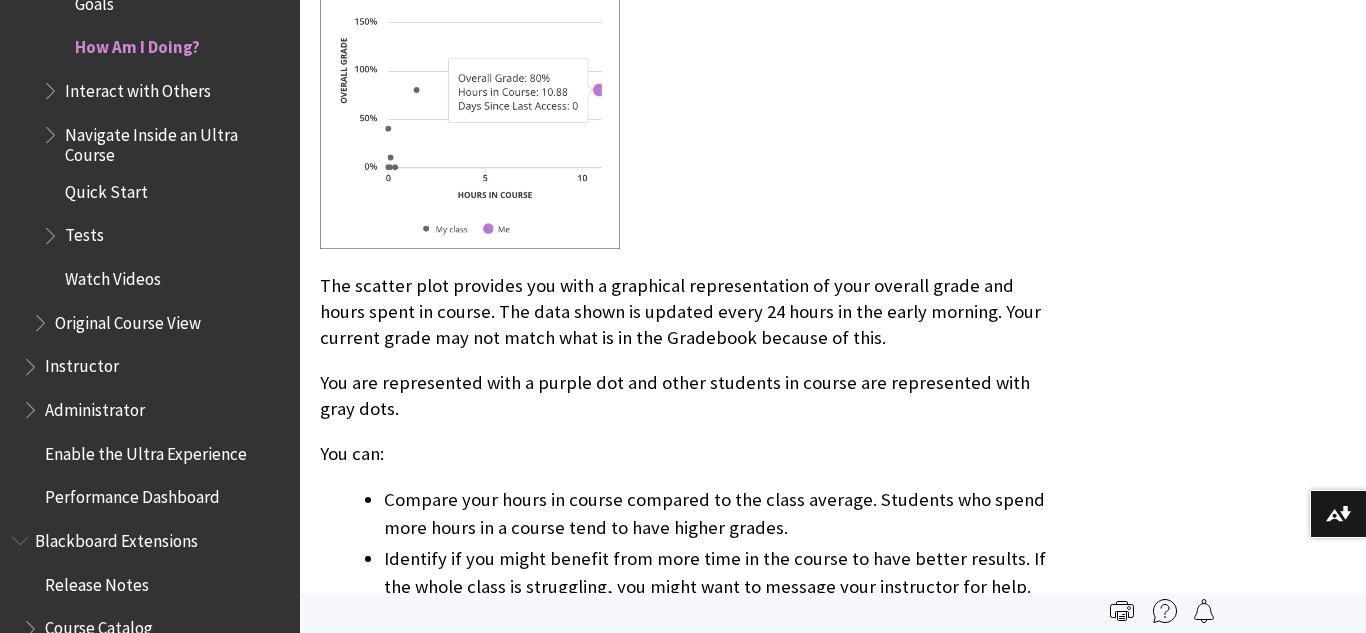 scroll, scrollTop: 9405, scrollLeft: 0, axis: vertical 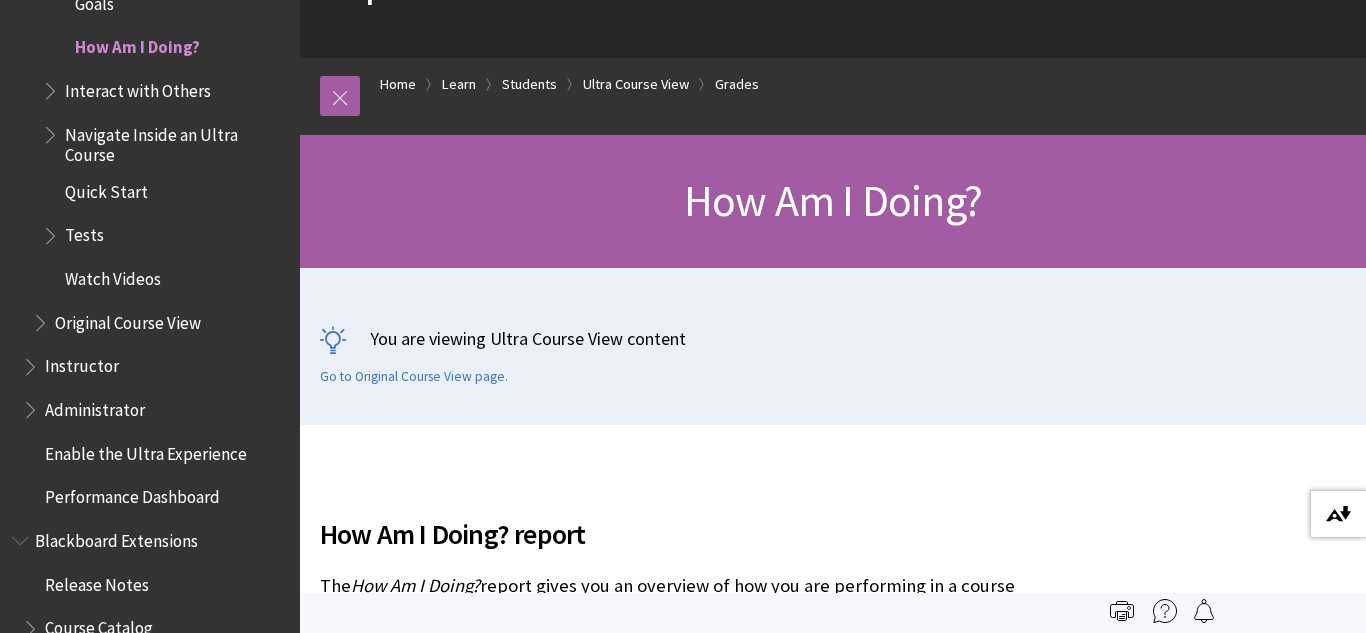 click at bounding box center (1338, 514) 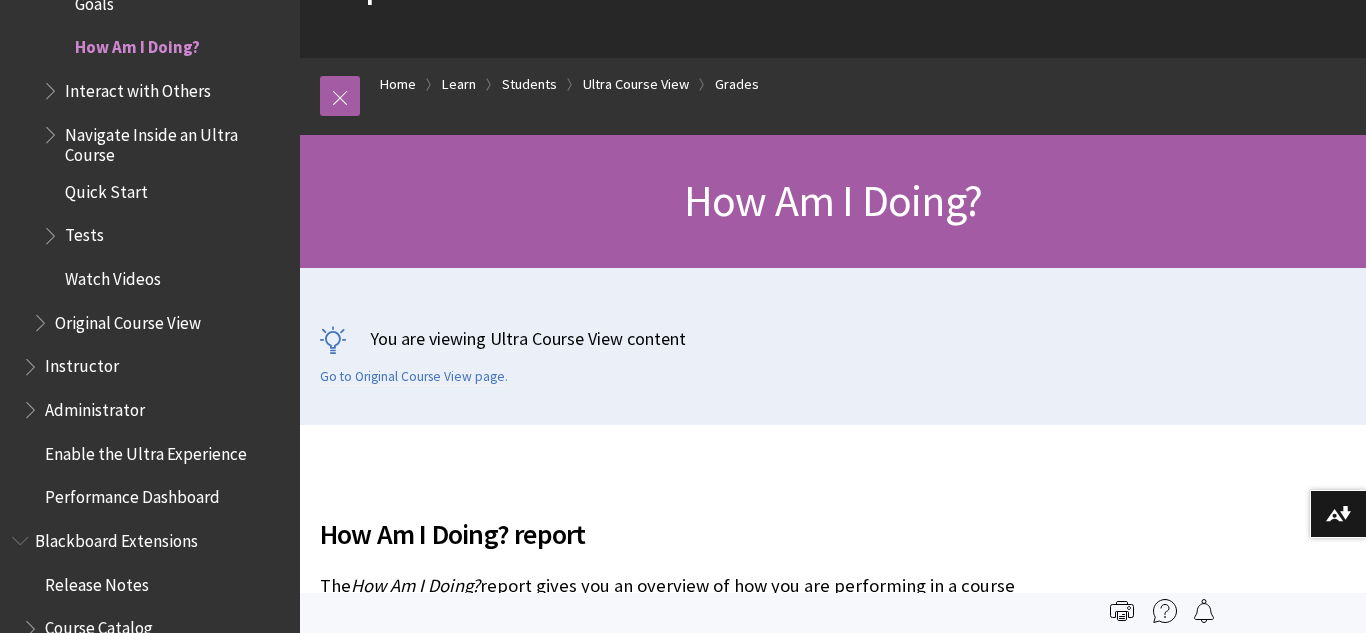click on "Performance Dashboard" at bounding box center [132, 494] 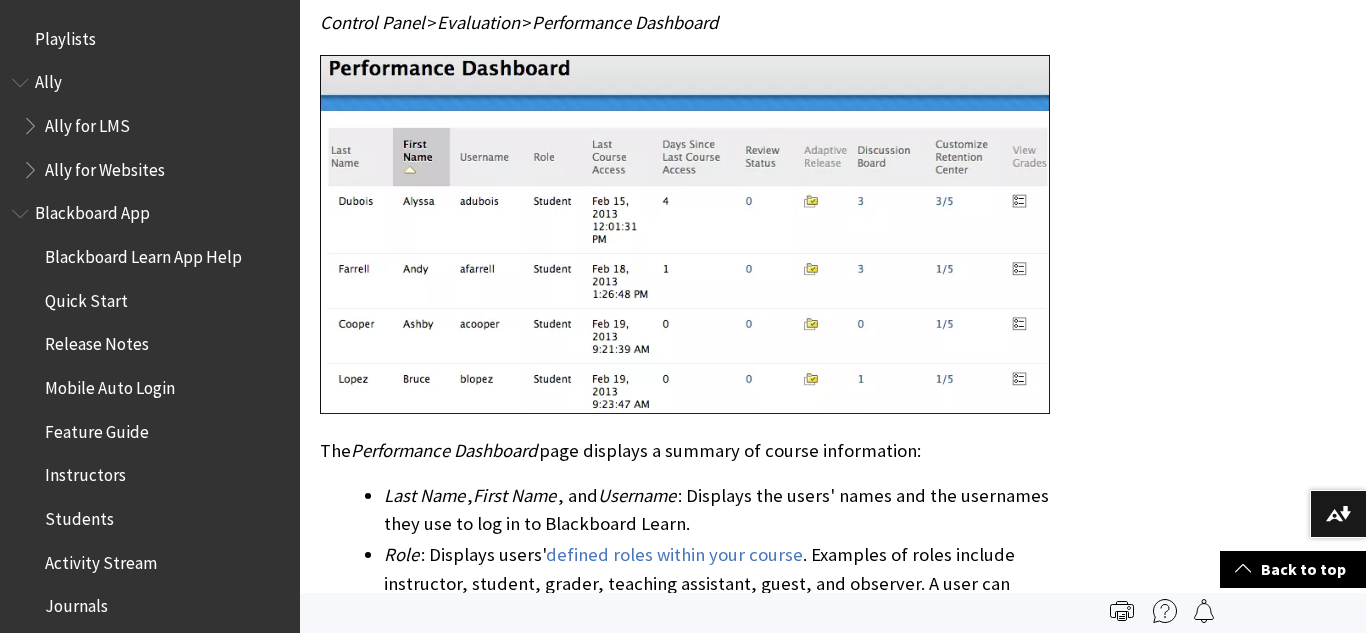 scroll, scrollTop: 740, scrollLeft: 0, axis: vertical 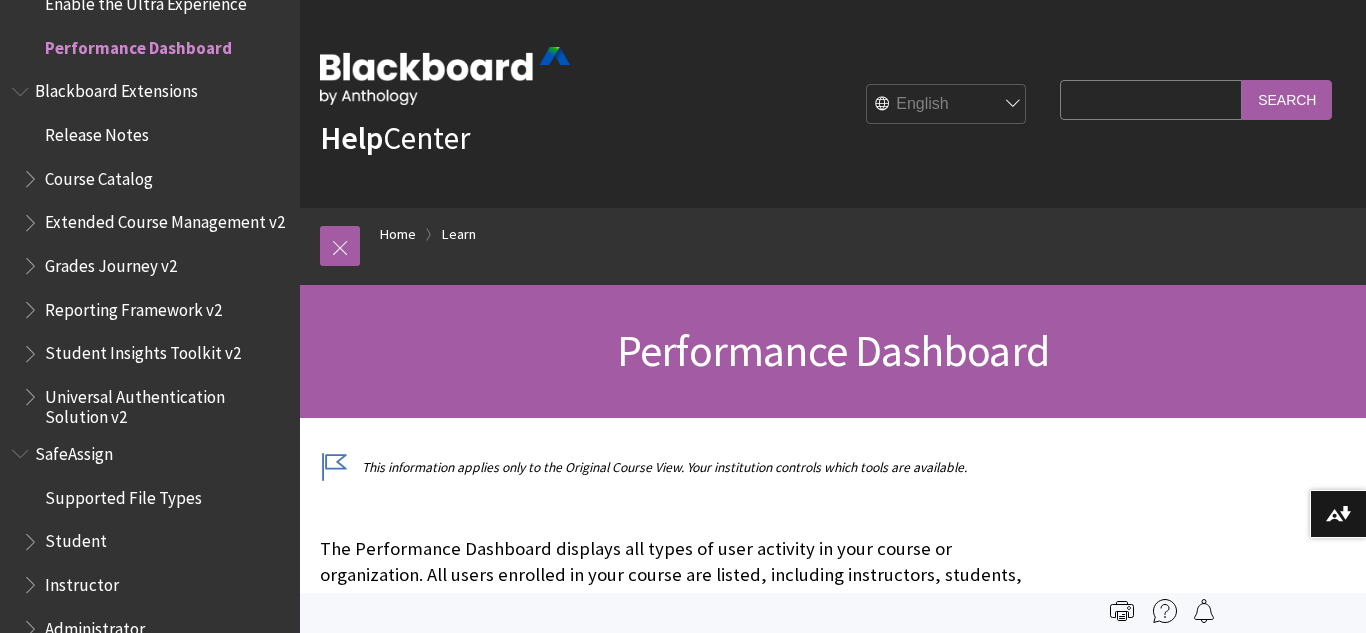 click on "Release Notes" at bounding box center [97, 131] 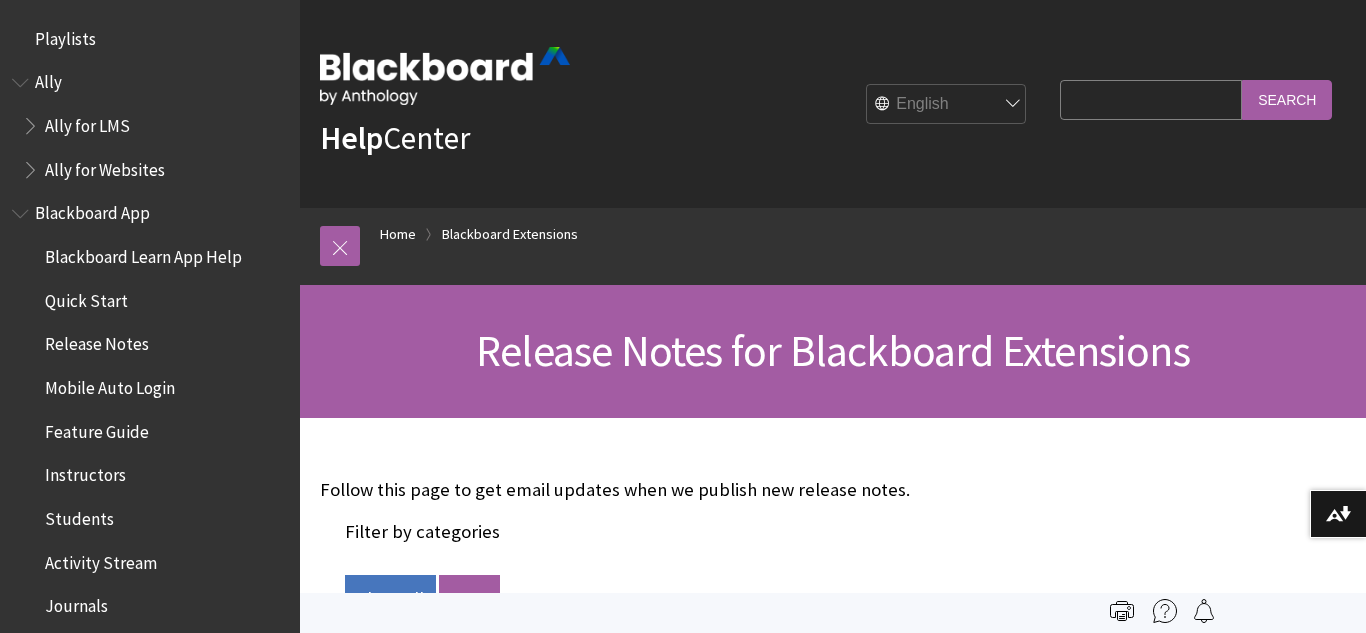 scroll, scrollTop: 0, scrollLeft: 0, axis: both 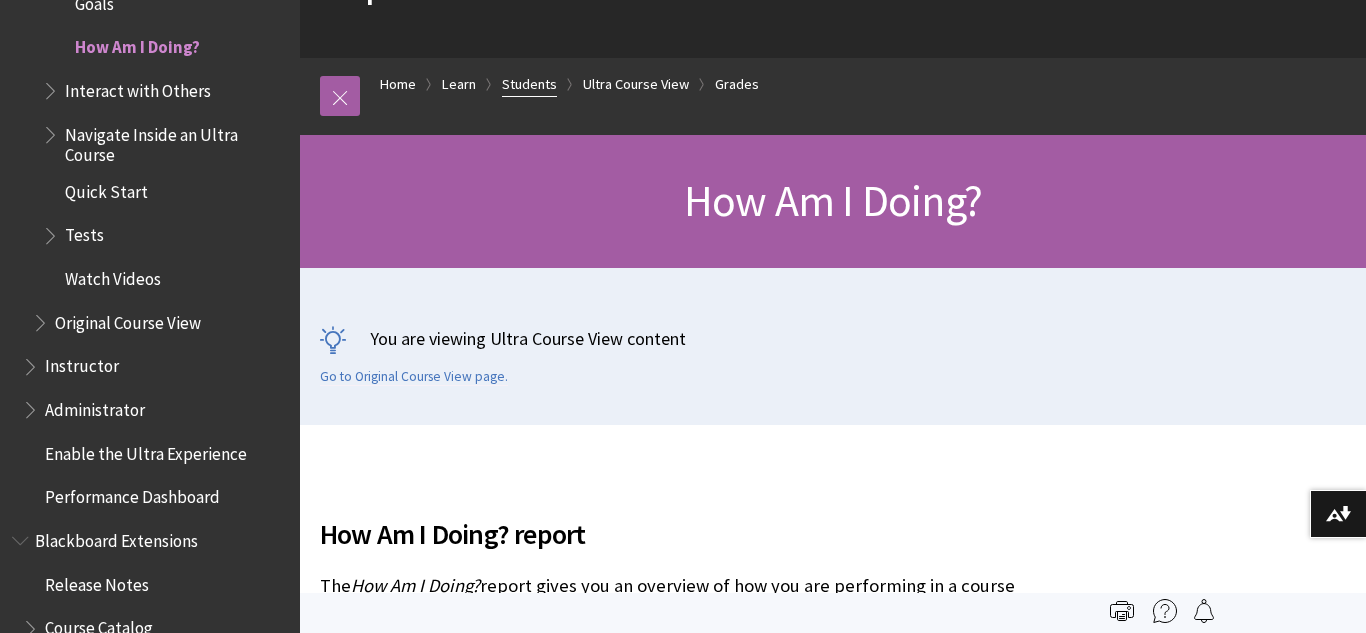 click on "Students" at bounding box center (529, 84) 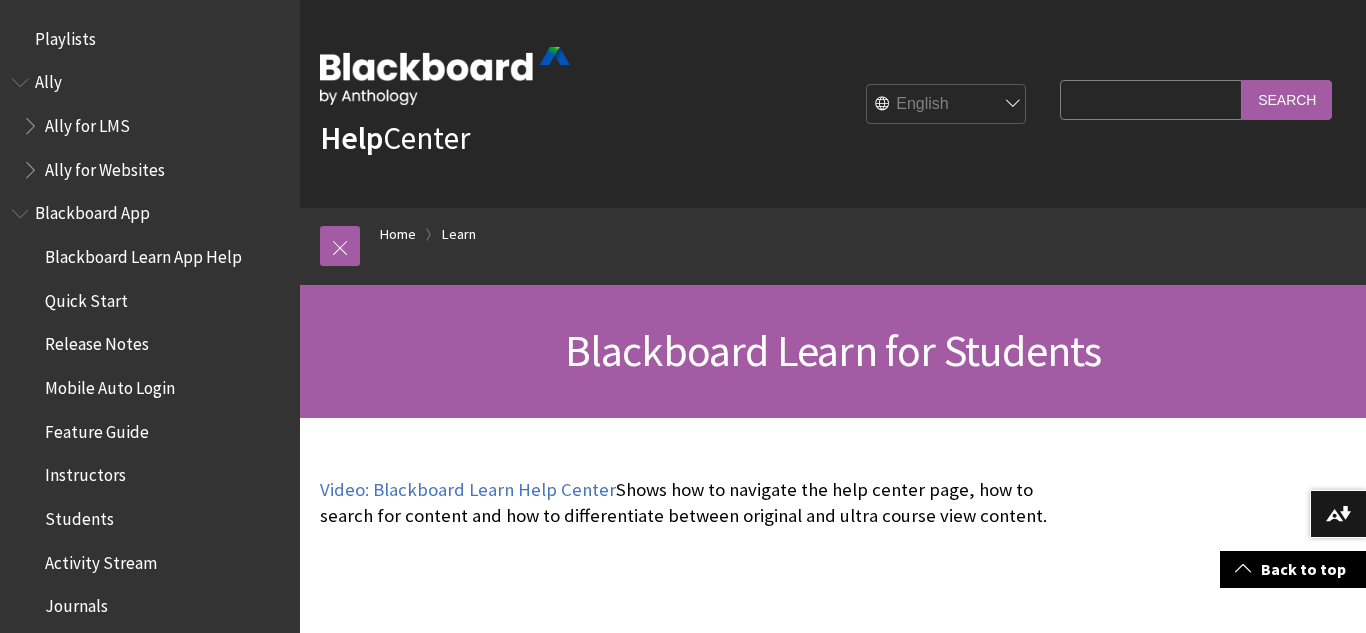 scroll, scrollTop: 1964, scrollLeft: 0, axis: vertical 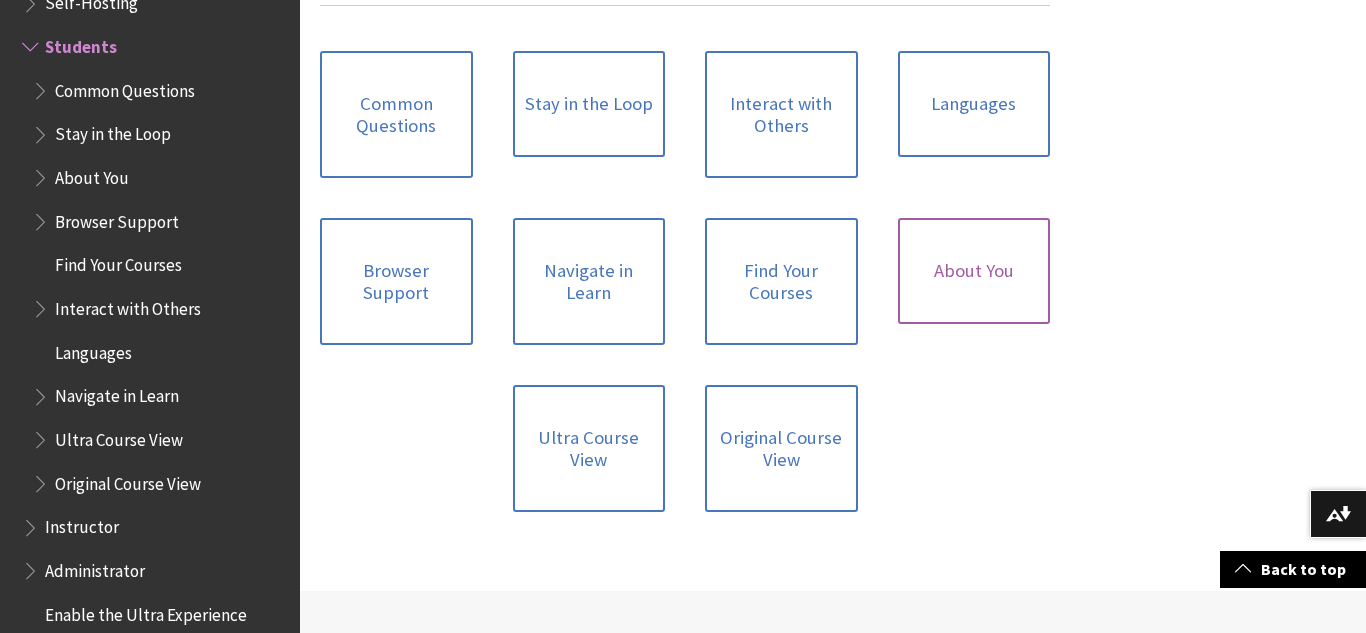 click on "About You" at bounding box center [974, 271] 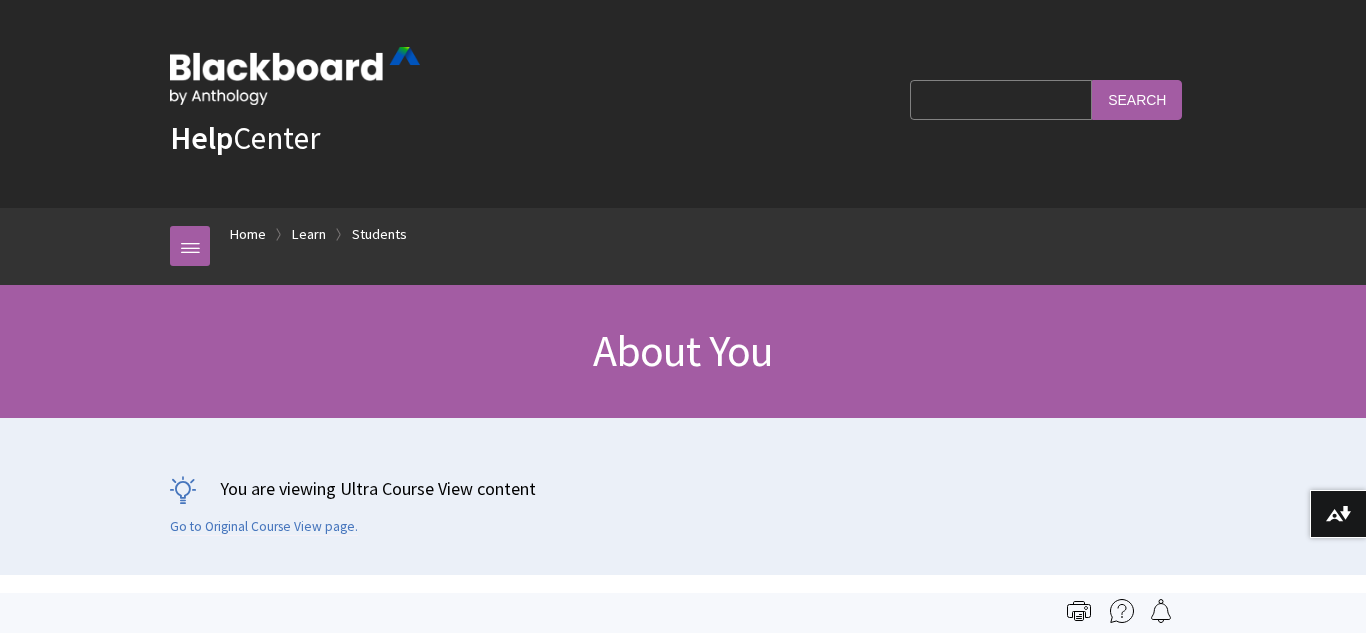 scroll, scrollTop: 0, scrollLeft: 0, axis: both 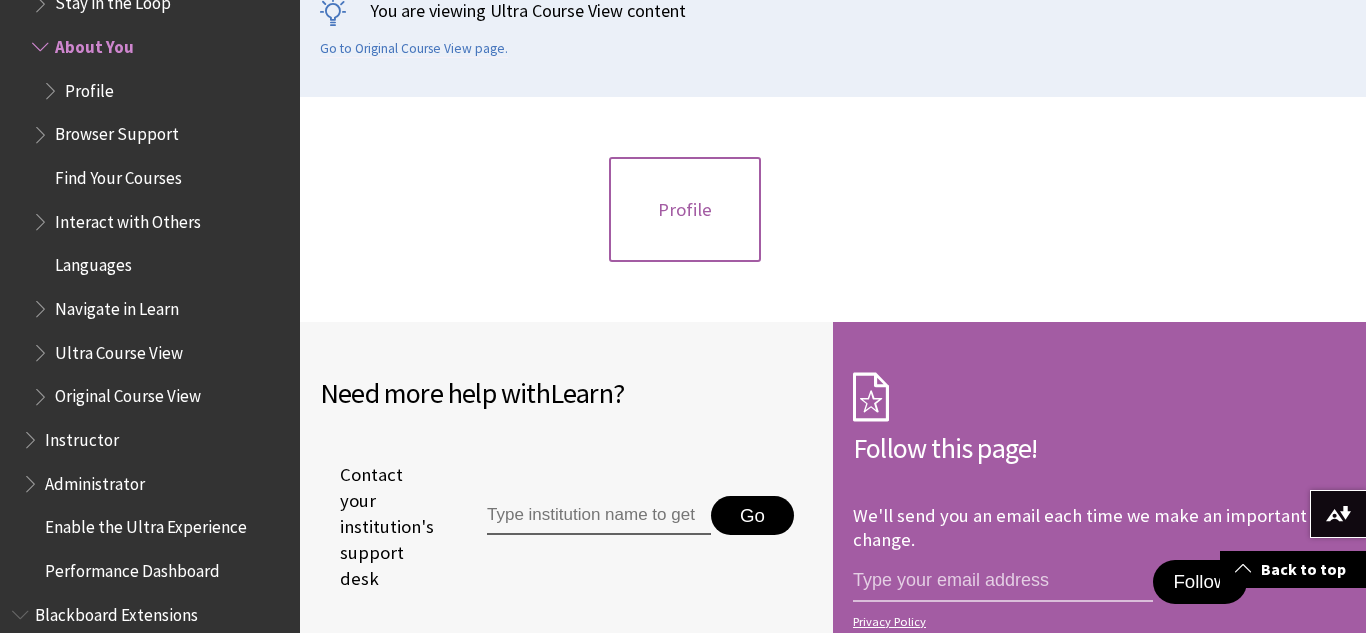 click on "Profile" at bounding box center (685, 210) 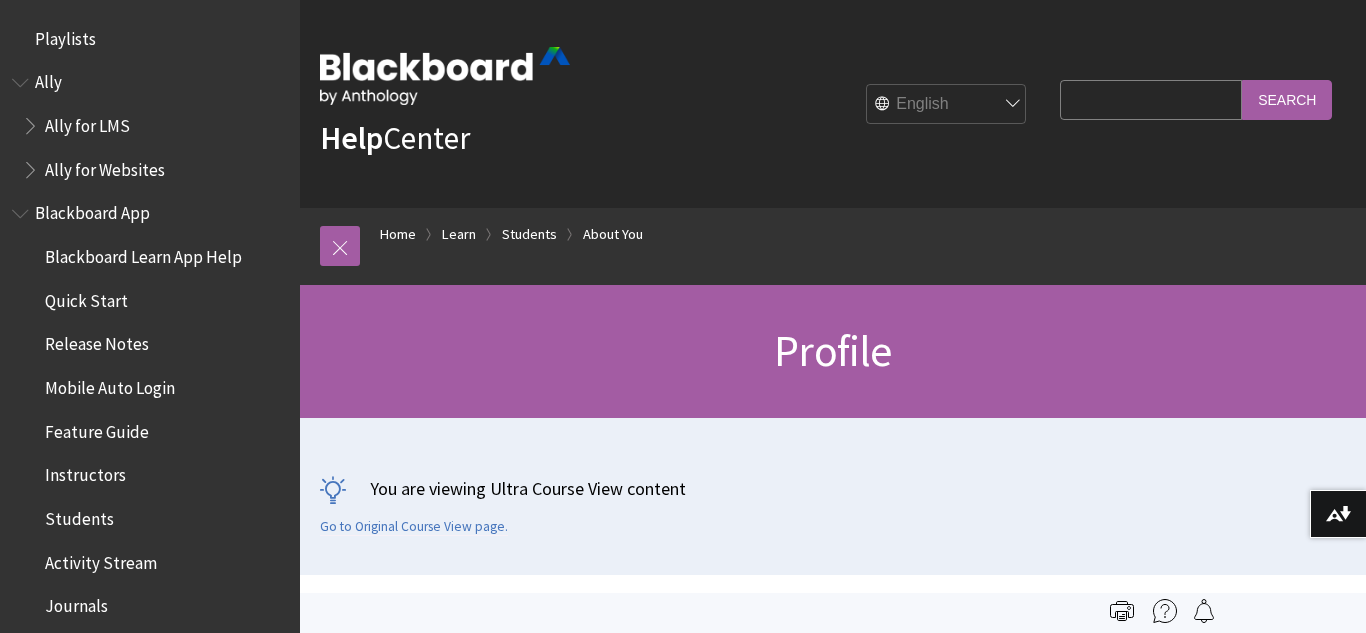 scroll, scrollTop: 0, scrollLeft: 0, axis: both 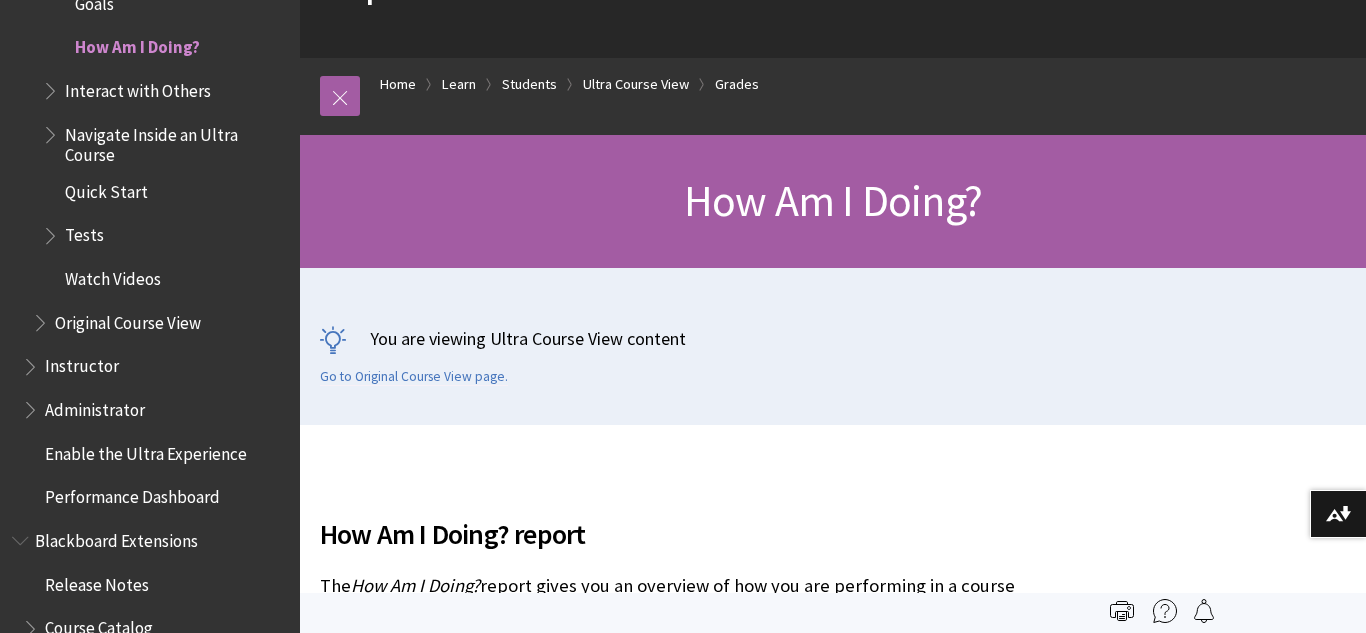 click on "Original Course View" at bounding box center [128, 319] 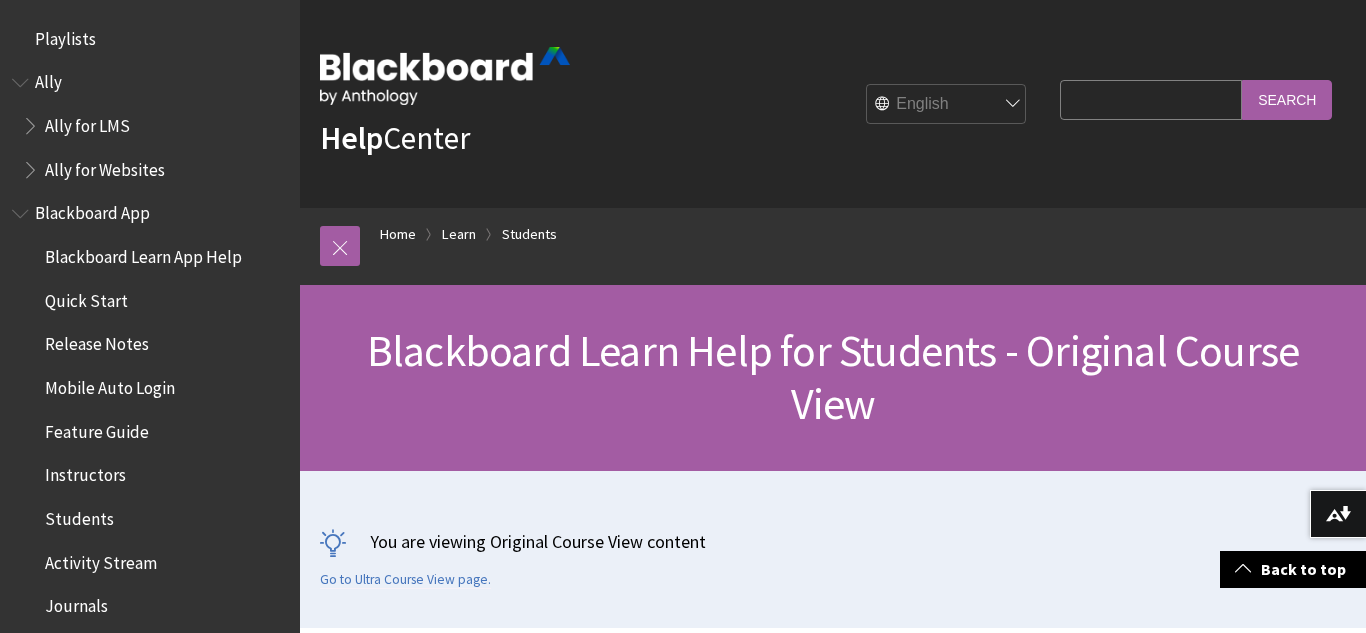 scroll, scrollTop: 241, scrollLeft: 0, axis: vertical 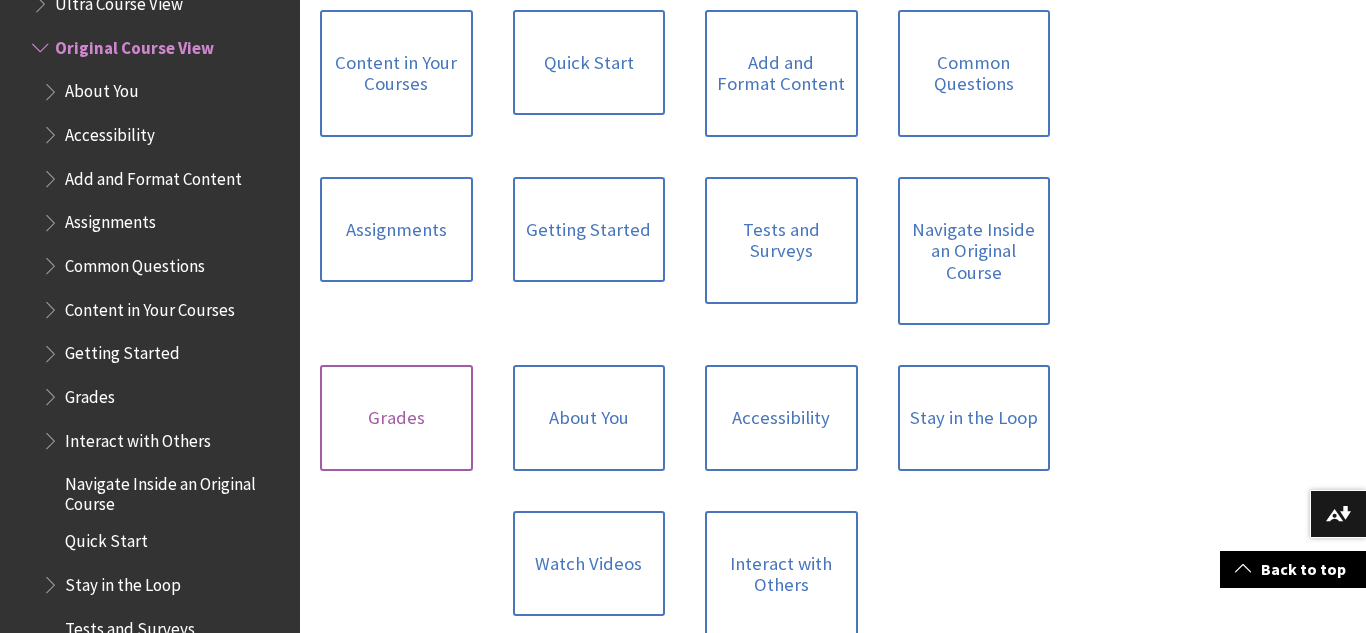 click on "Grades" at bounding box center (396, 418) 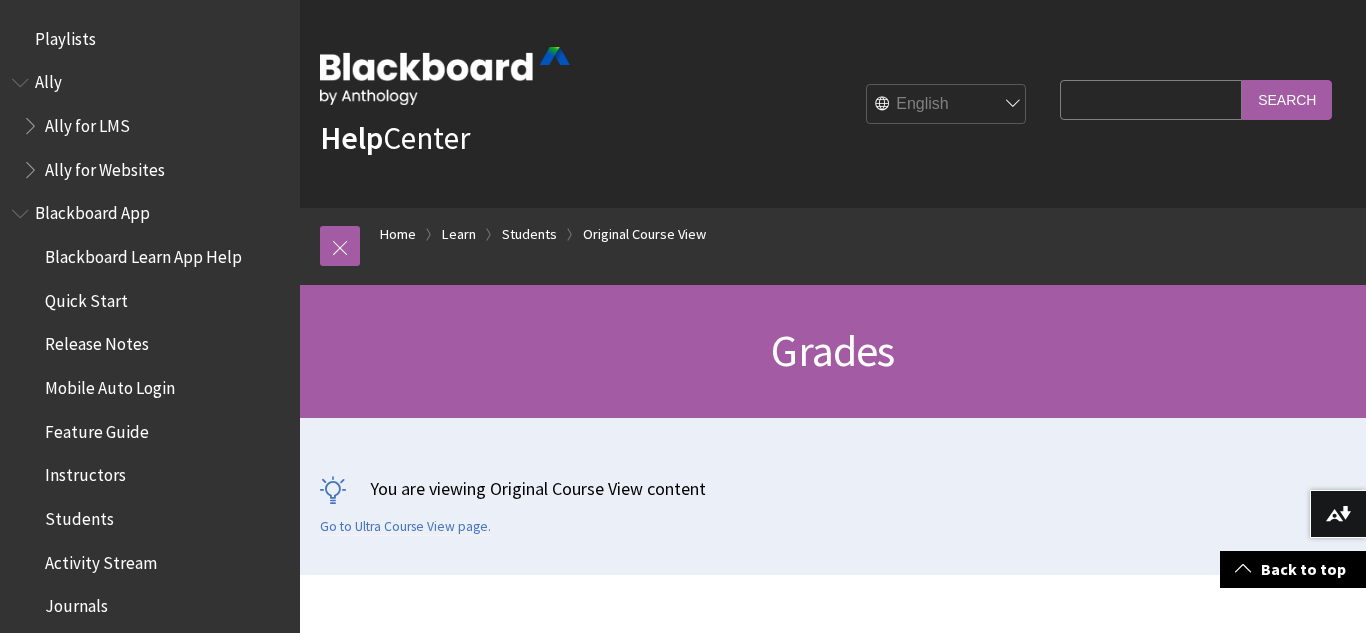 scroll, scrollTop: 0, scrollLeft: 0, axis: both 